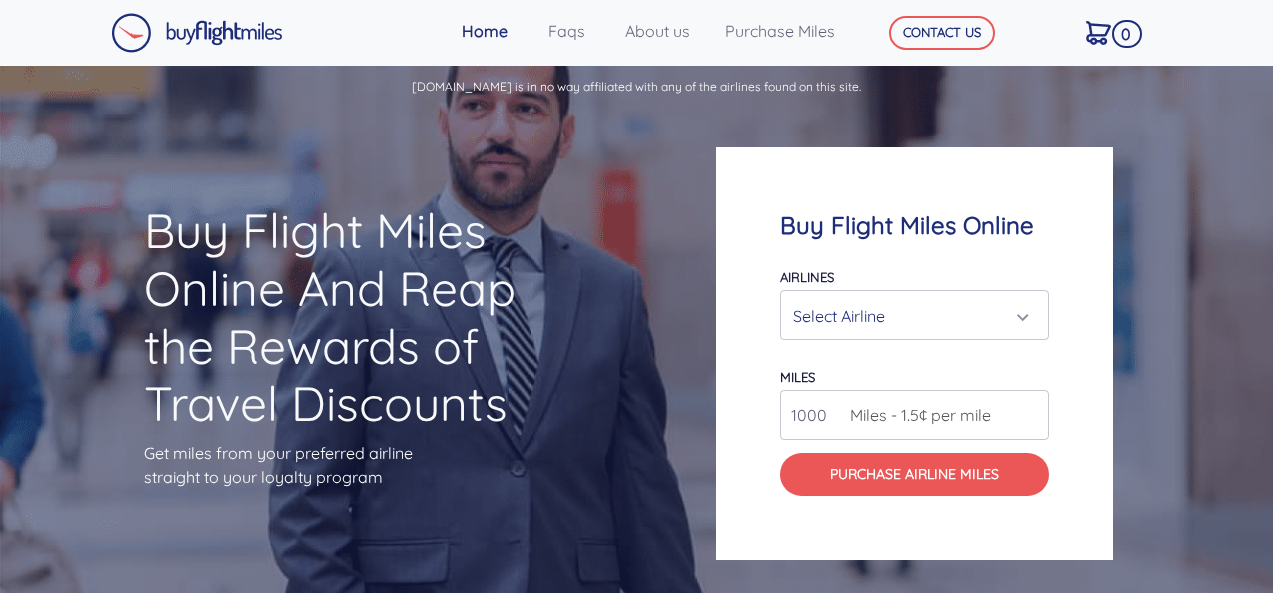 scroll, scrollTop: 0, scrollLeft: 0, axis: both 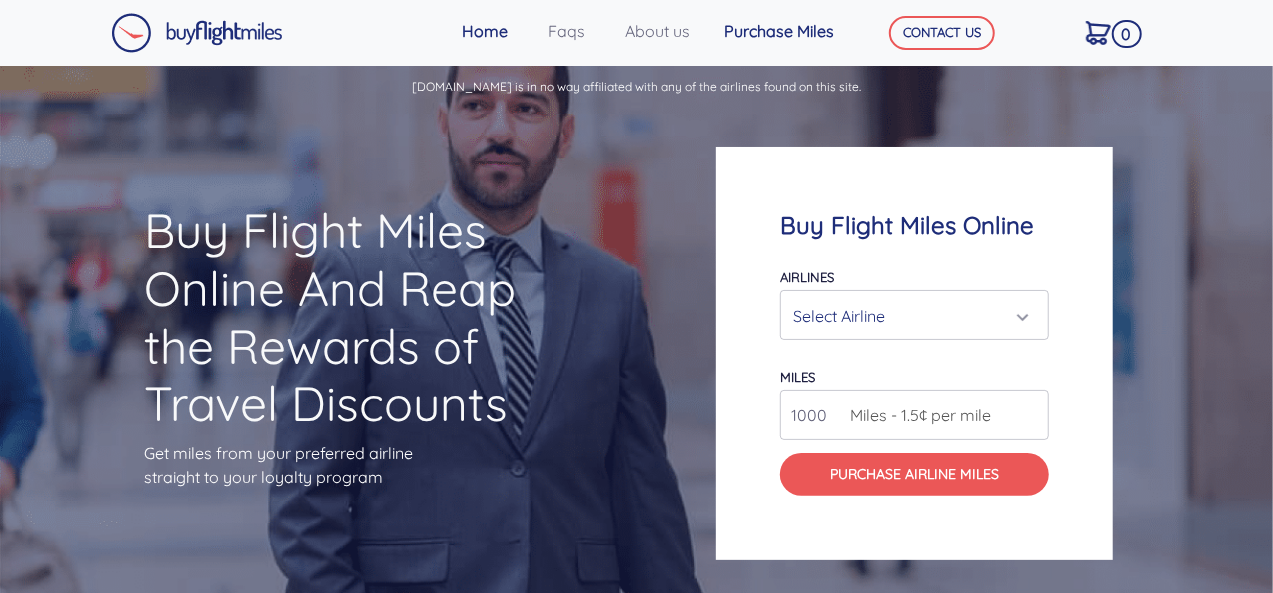click on "Purchase Miles" at bounding box center [788, 31] 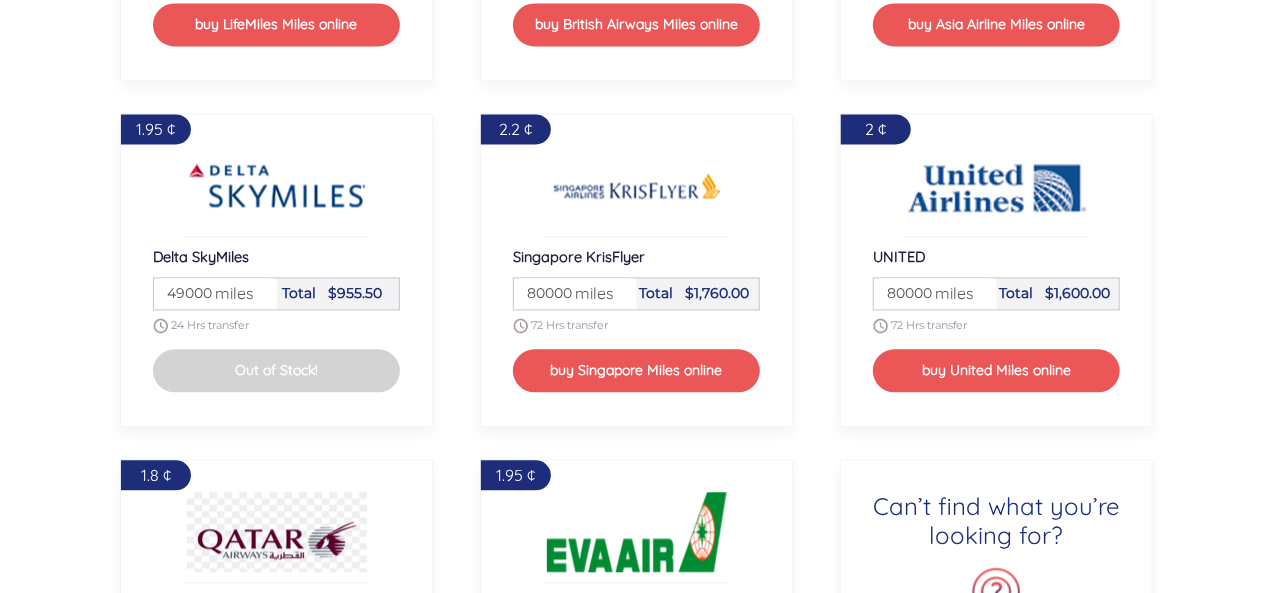 scroll, scrollTop: 2037, scrollLeft: 0, axis: vertical 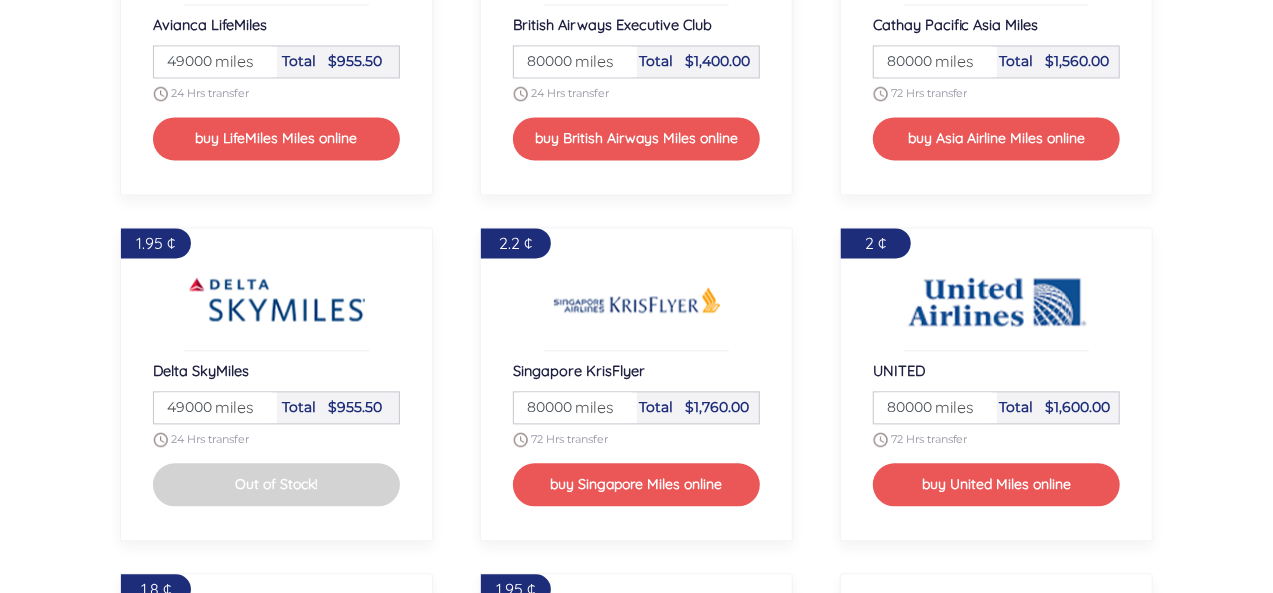 click on "miles" at bounding box center (589, 407) 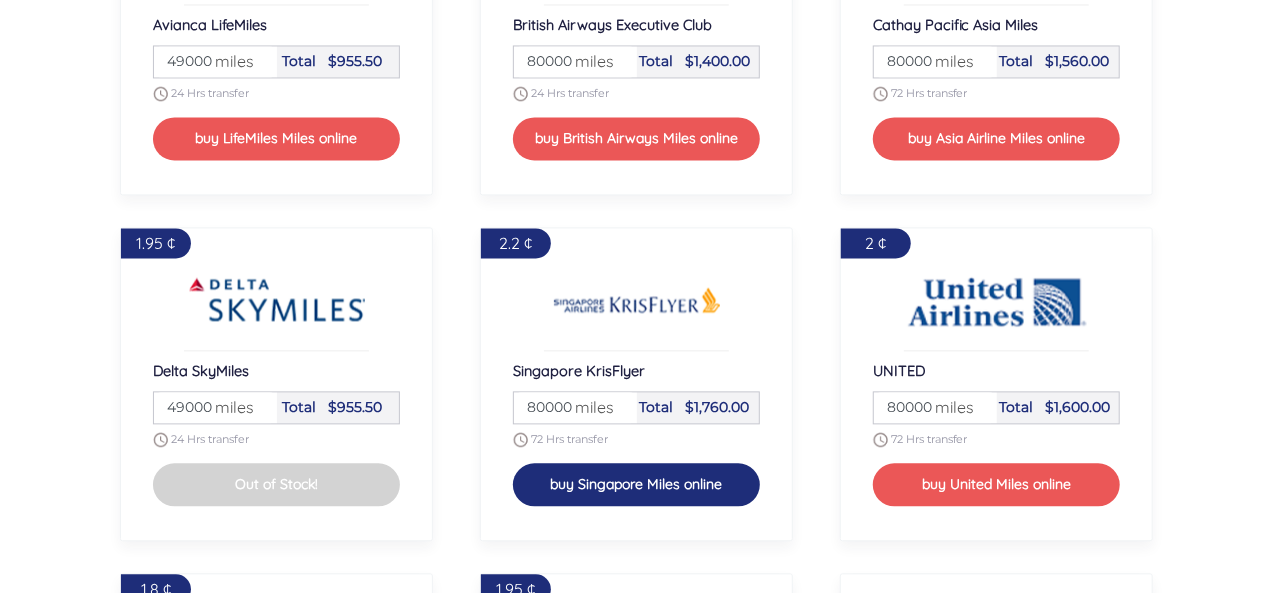 click on "buy Singapore Miles online" at bounding box center (637, 484) 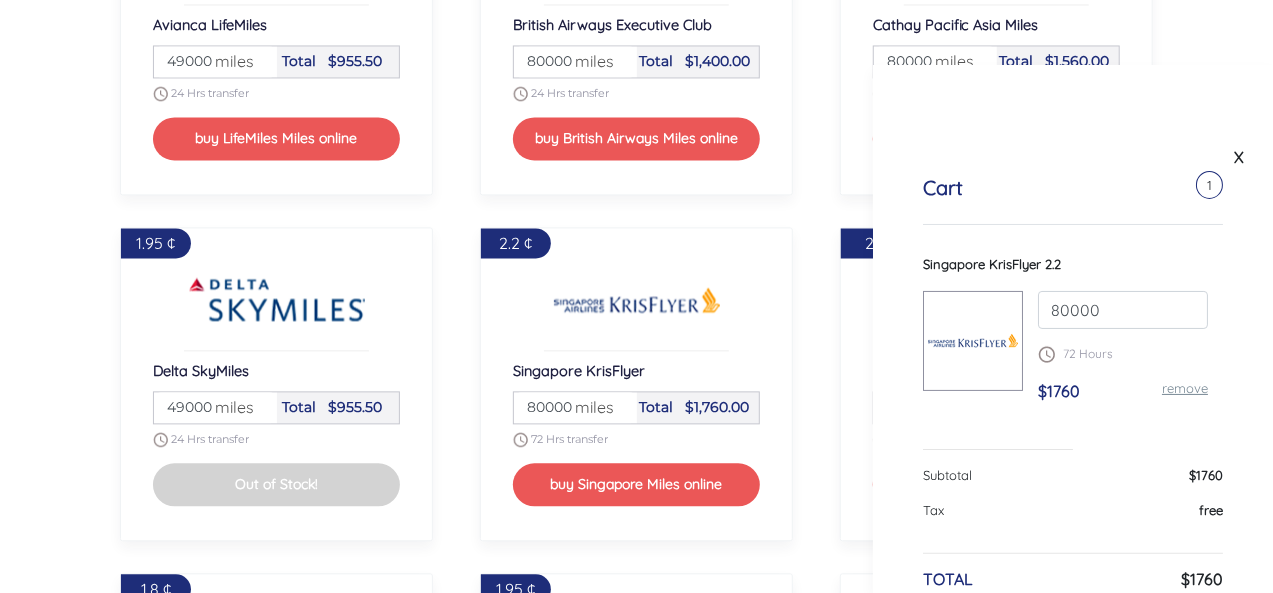 click on "Cart
1
Singapore KrisFlyer 2.2 80000 72 Hours $1760 remove
Subtotal
$1760
Tax
free
TOTAL
$1760
CHECKOUT" at bounding box center (1073, 414) 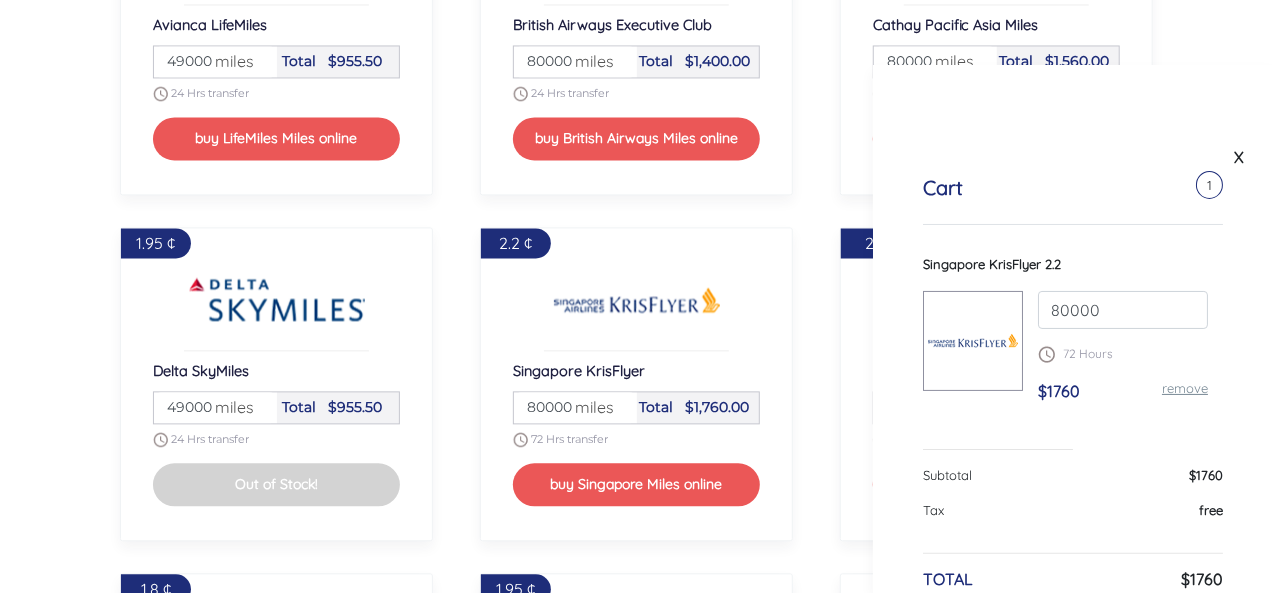 scroll, scrollTop: 106, scrollLeft: 0, axis: vertical 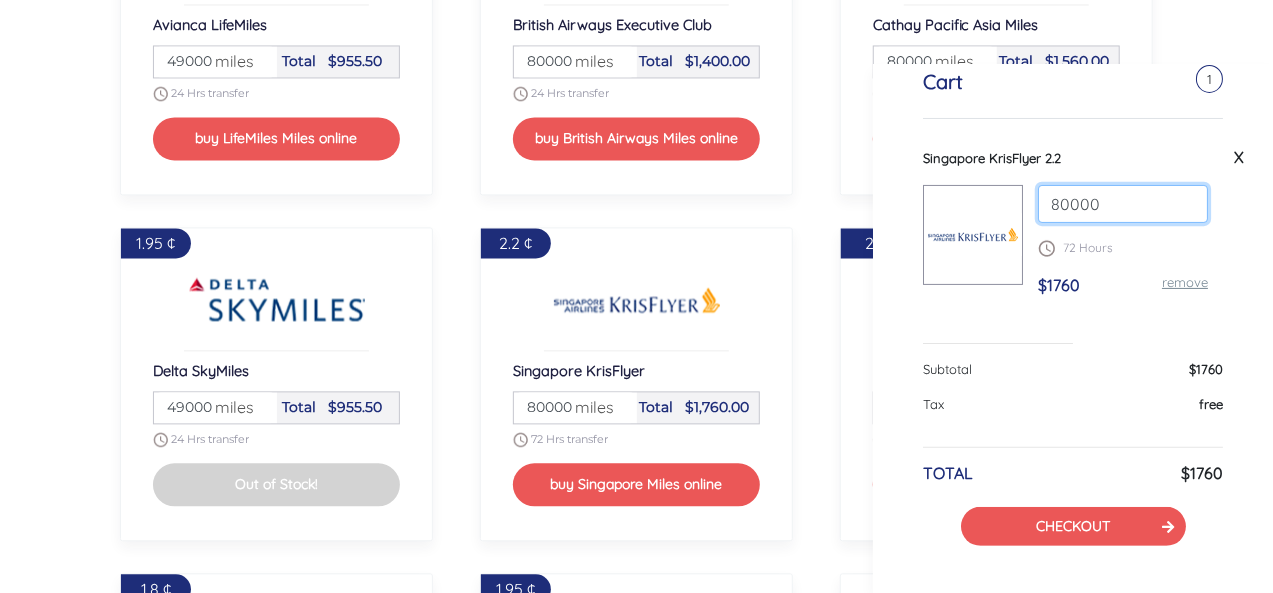 click on "80000" at bounding box center (1123, 204) 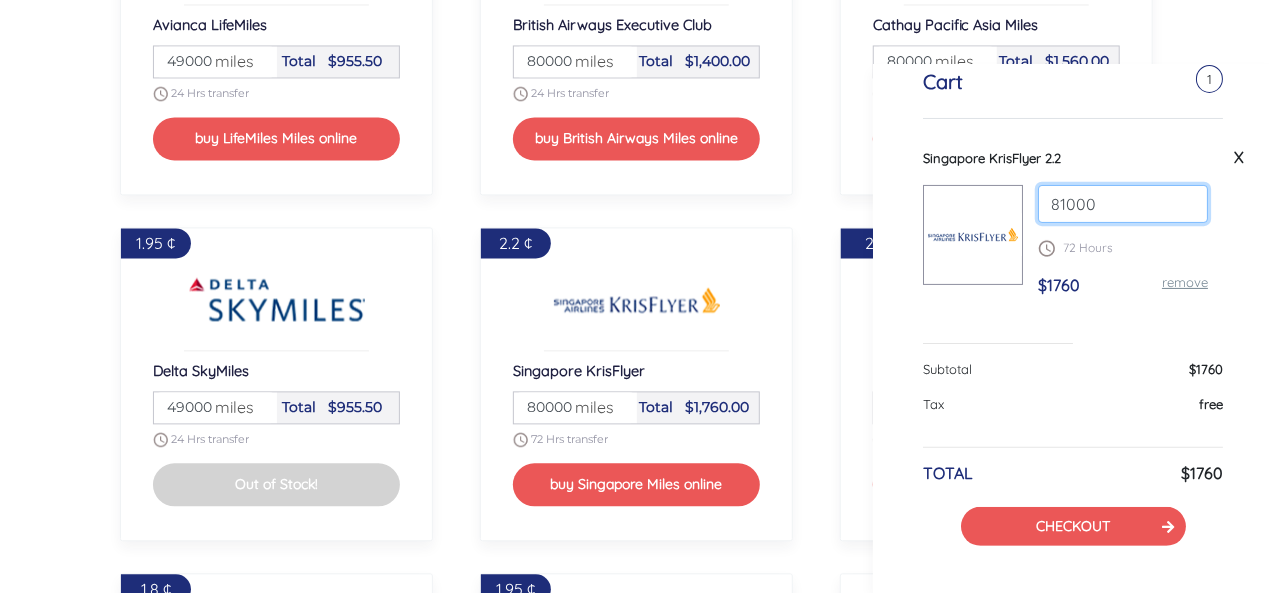click on "81000" at bounding box center [1123, 204] 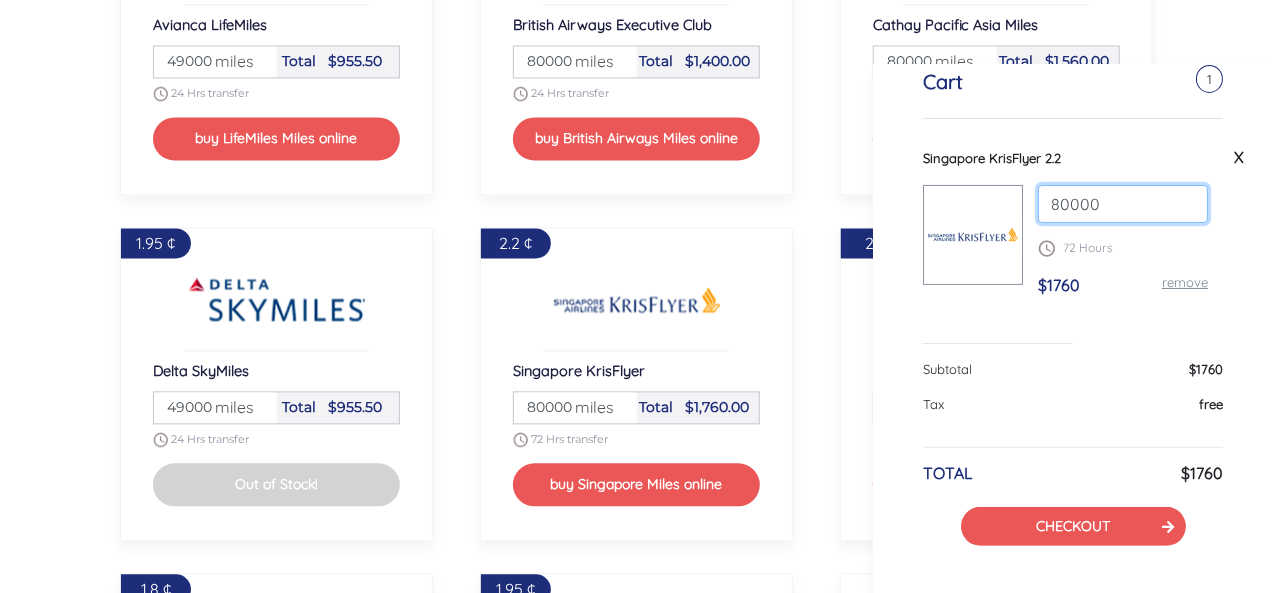 type on "80000" 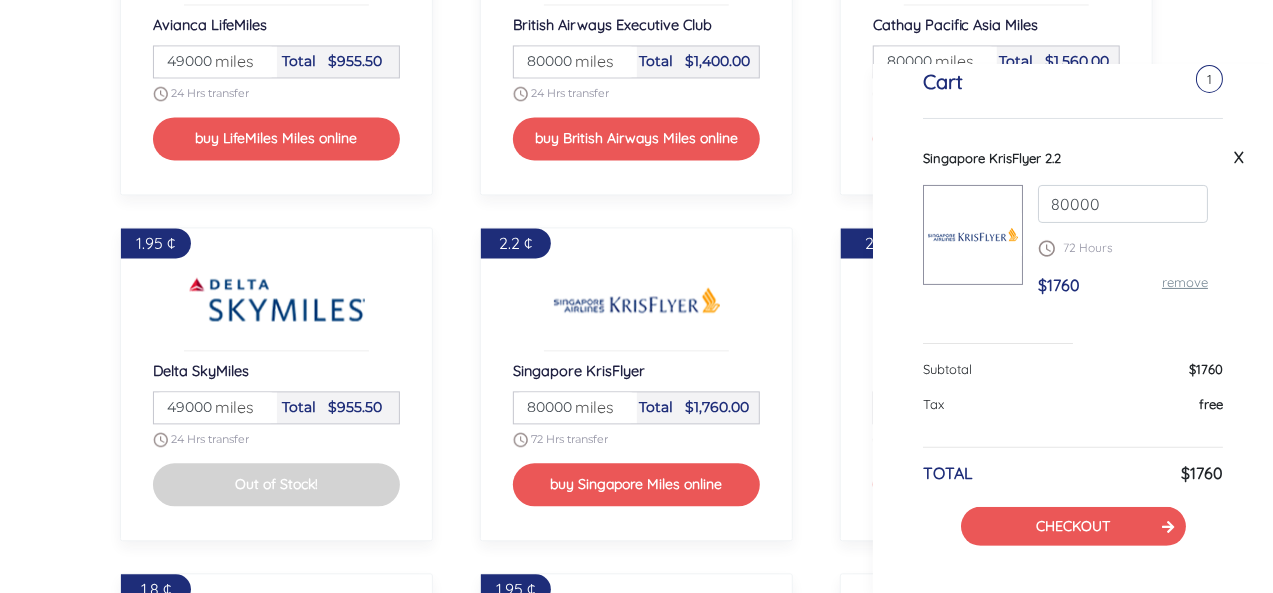 click on "remove" at bounding box center [1185, 282] 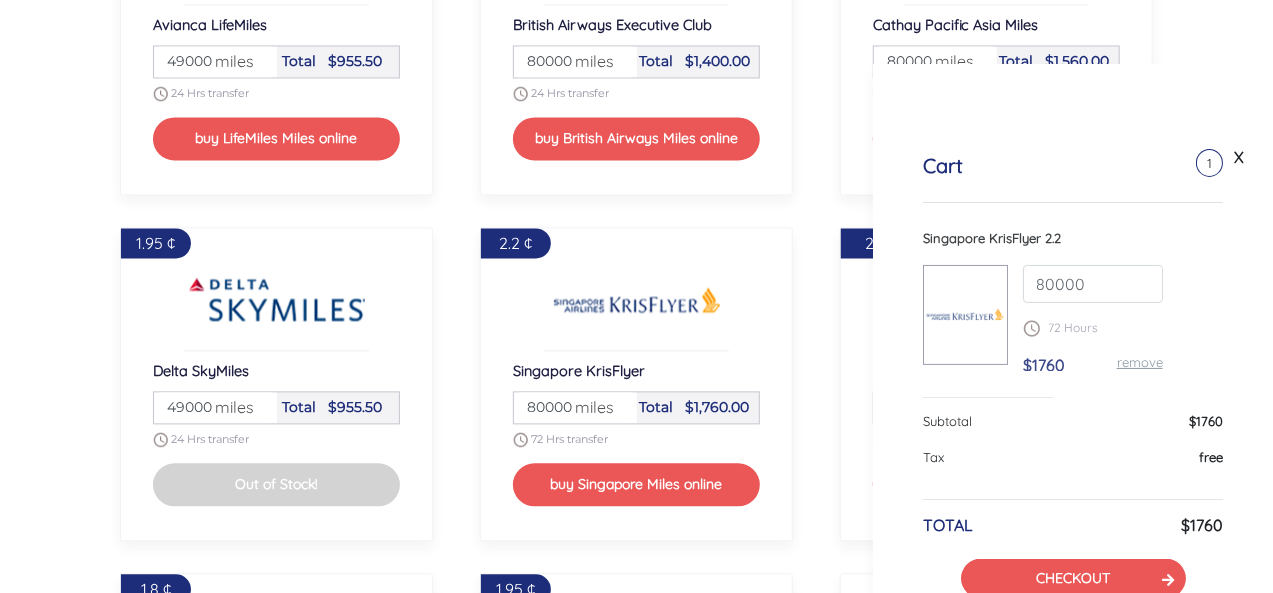 scroll, scrollTop: 0, scrollLeft: 0, axis: both 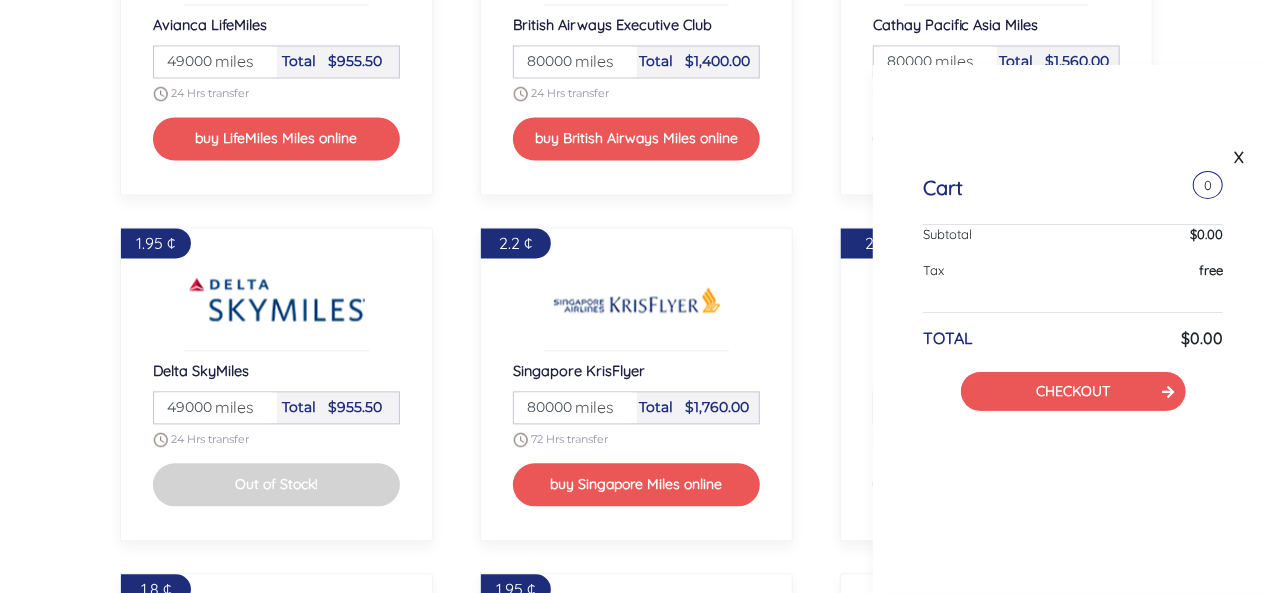 click on "Cart
0" at bounding box center [1073, 200] 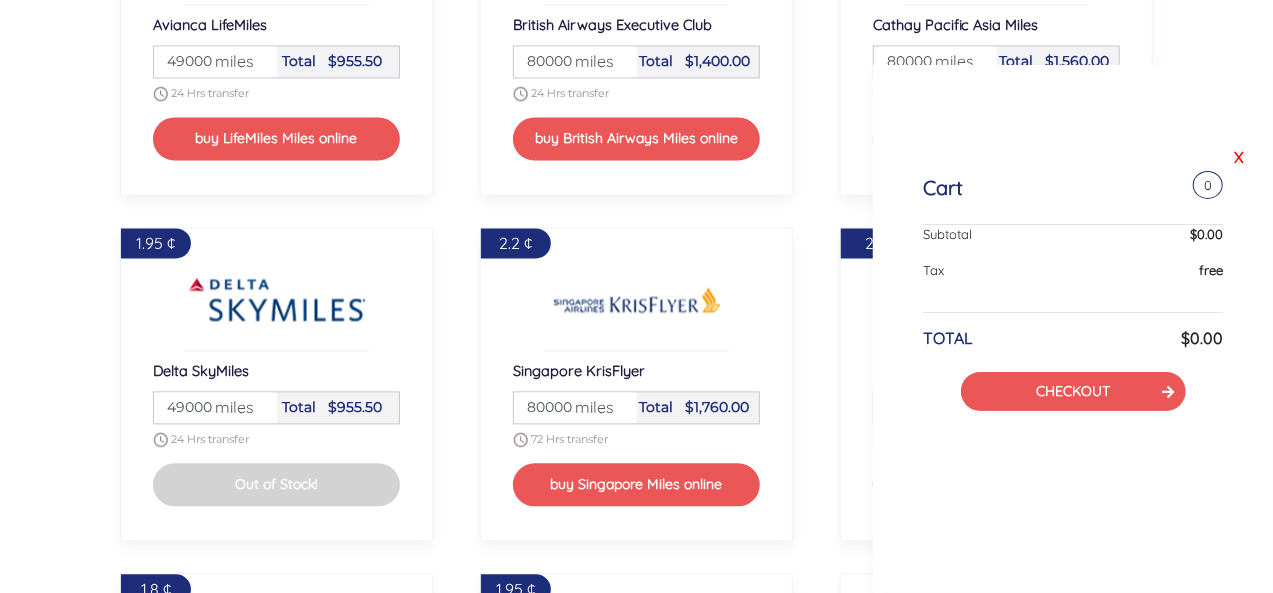 click on "X" at bounding box center (1239, 157) 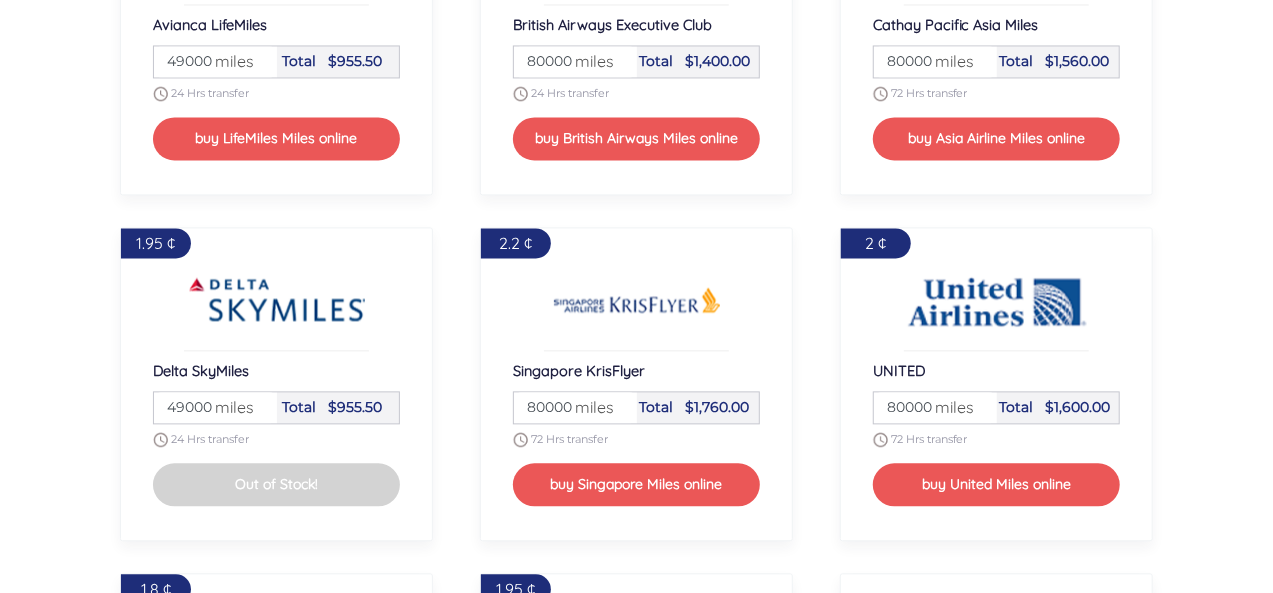 click on "X" at bounding box center [1283, 157] 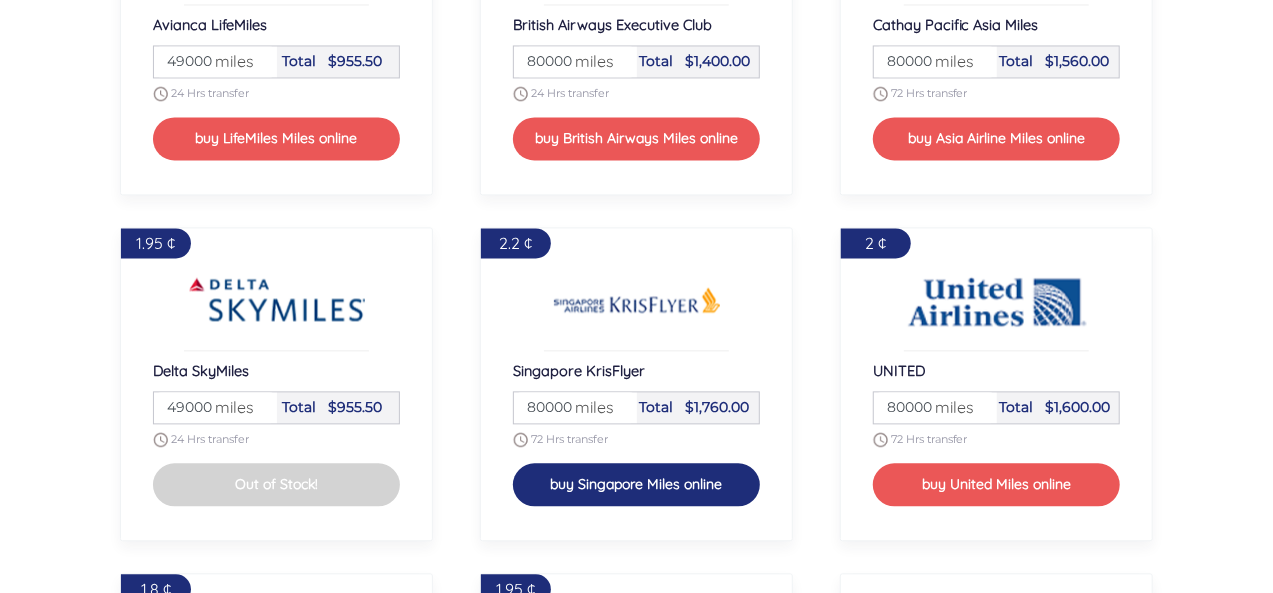 click on "buy Singapore Miles online" at bounding box center [637, 484] 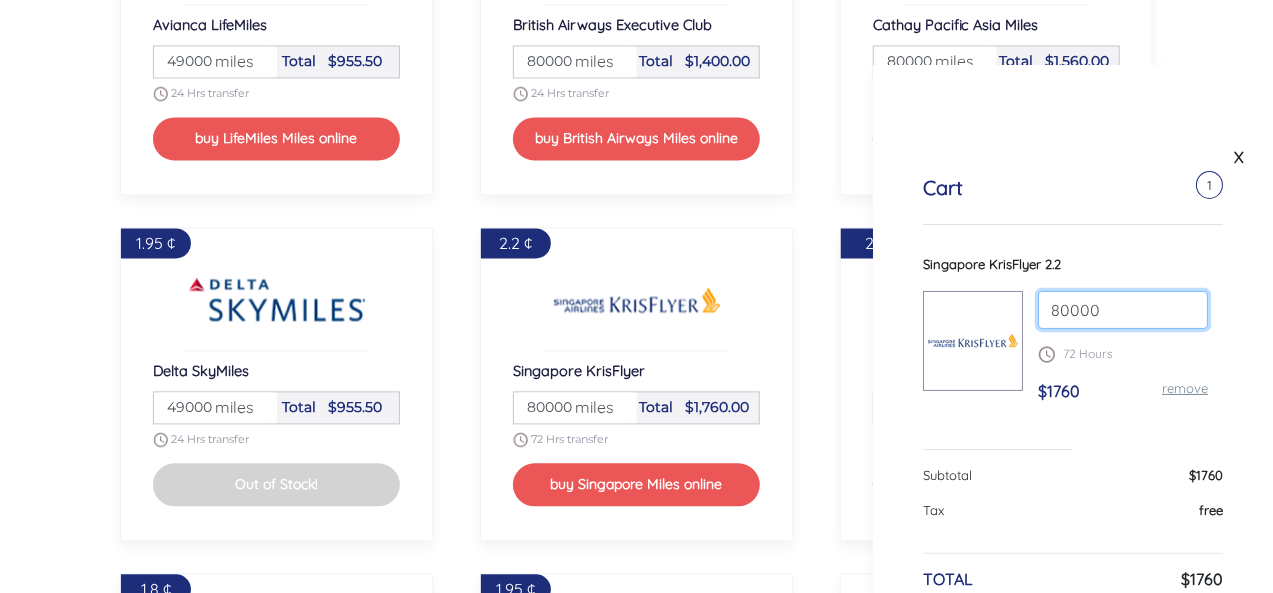 click on "80000" at bounding box center (1123, 310) 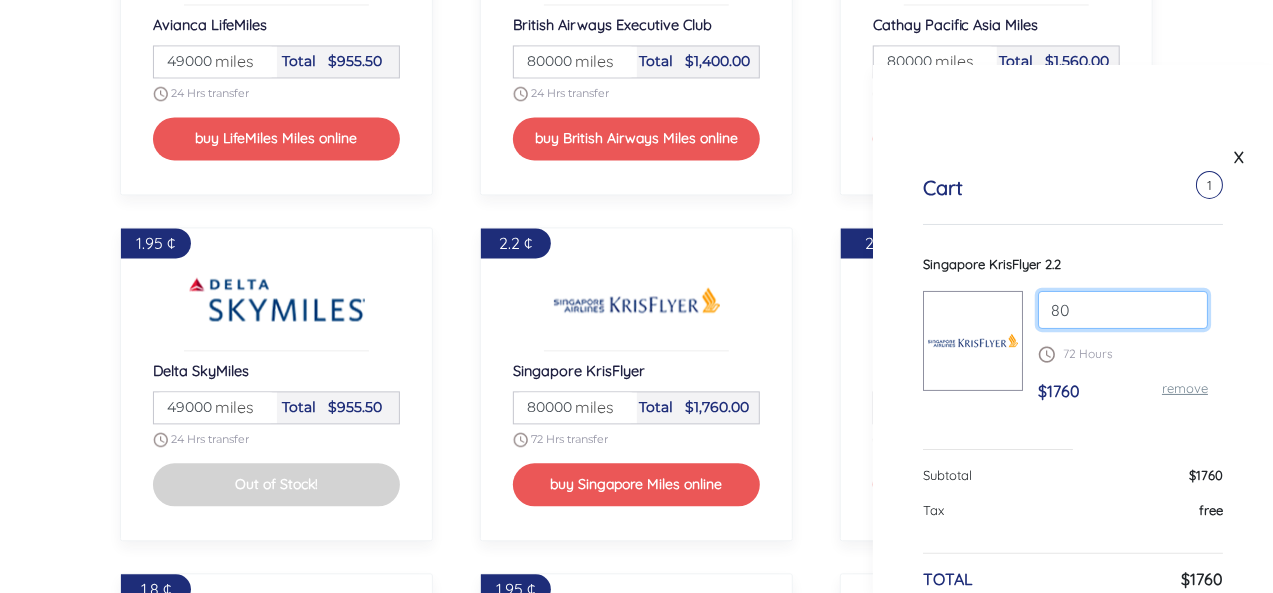 type on "8" 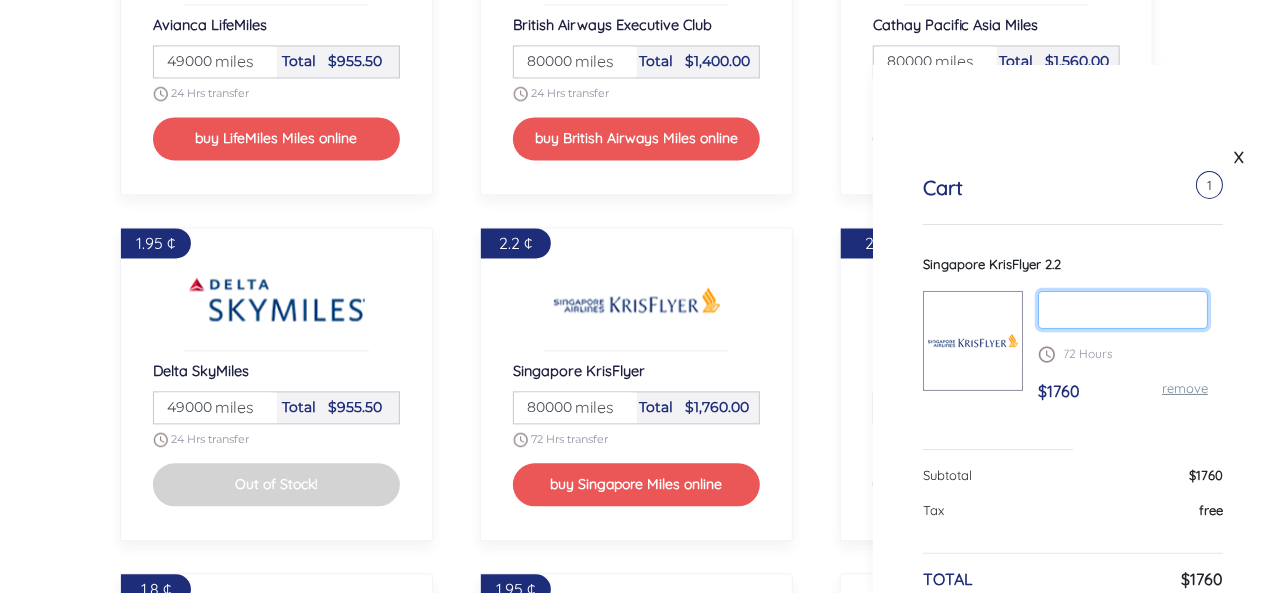 type on "8" 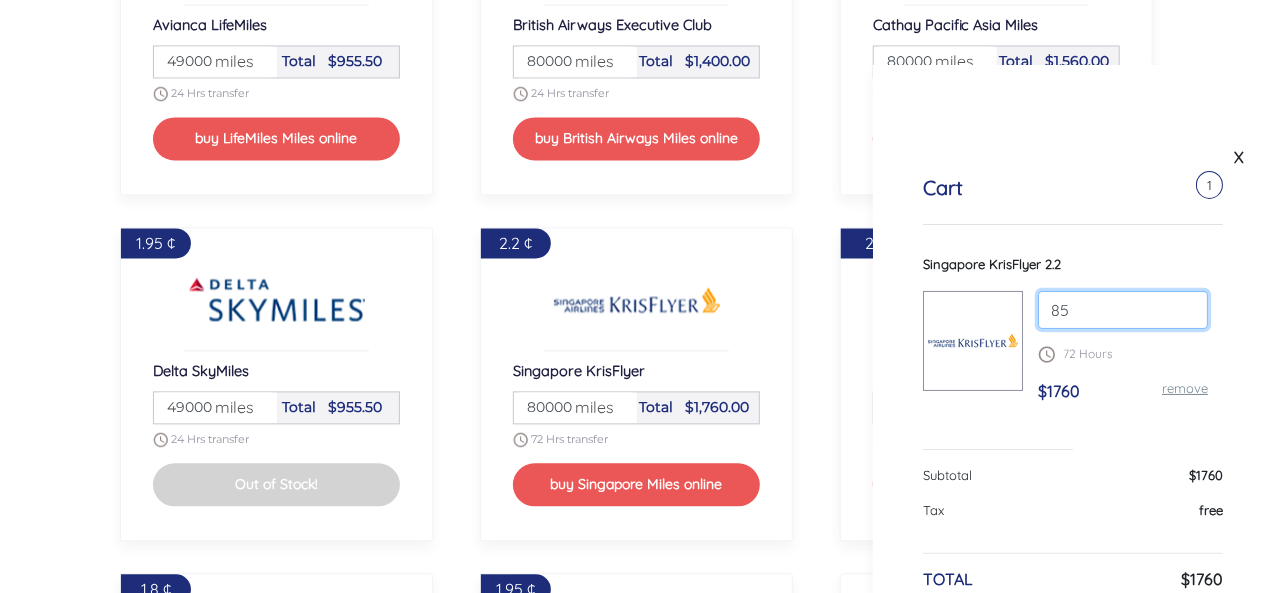 type on "8" 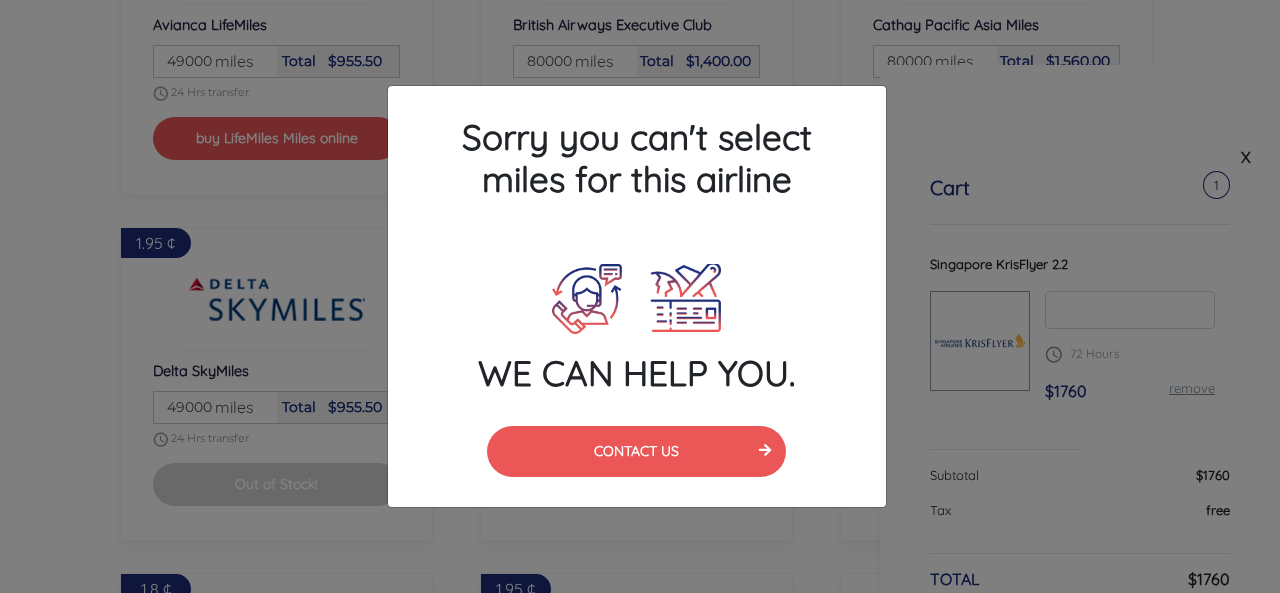 click on "Sorry you can't select   miles for this airline
WE CAN HELP YOU.
CONTACT US" at bounding box center [640, 296] 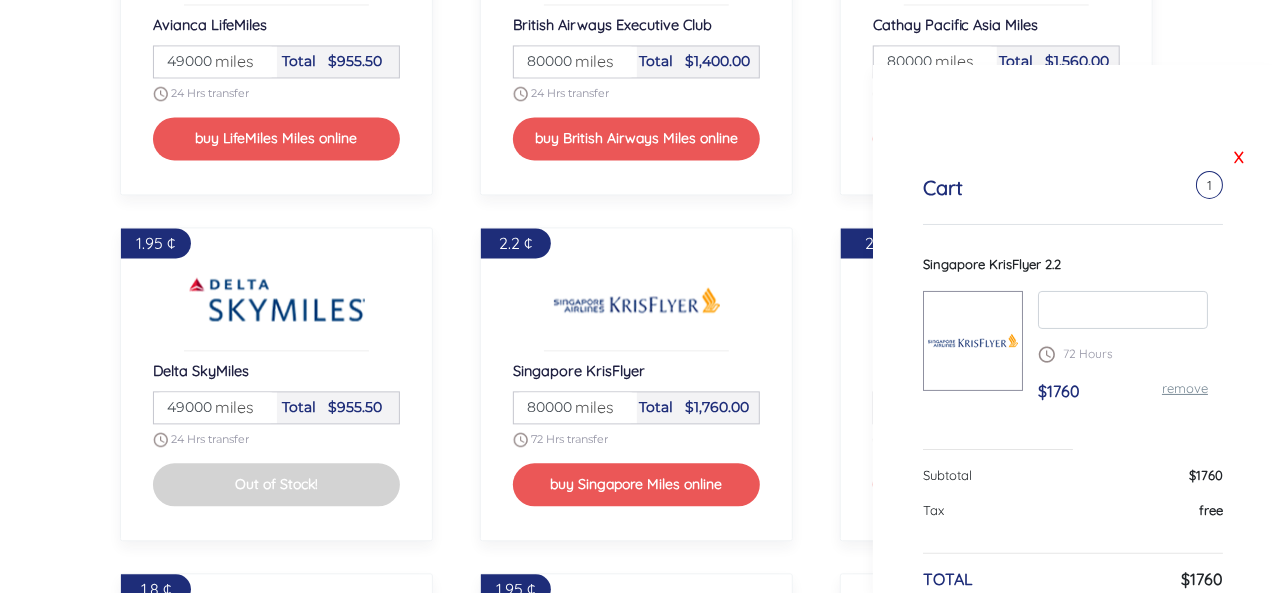 click on "X" at bounding box center [1239, 157] 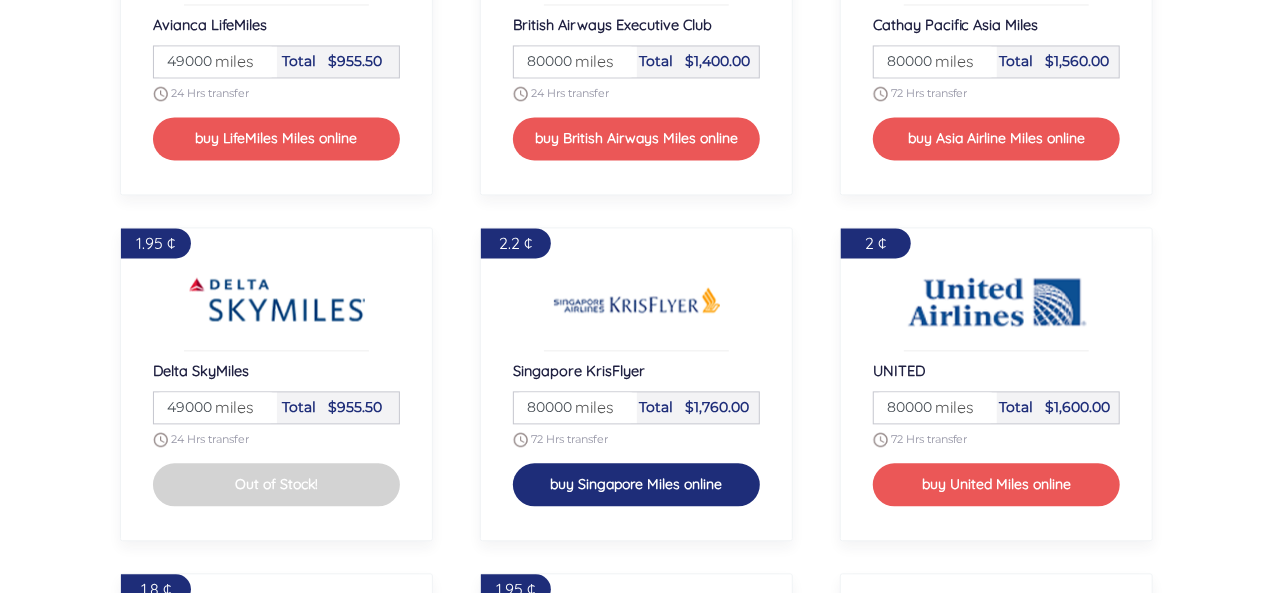 click on "buy Singapore Miles online" at bounding box center [637, 484] 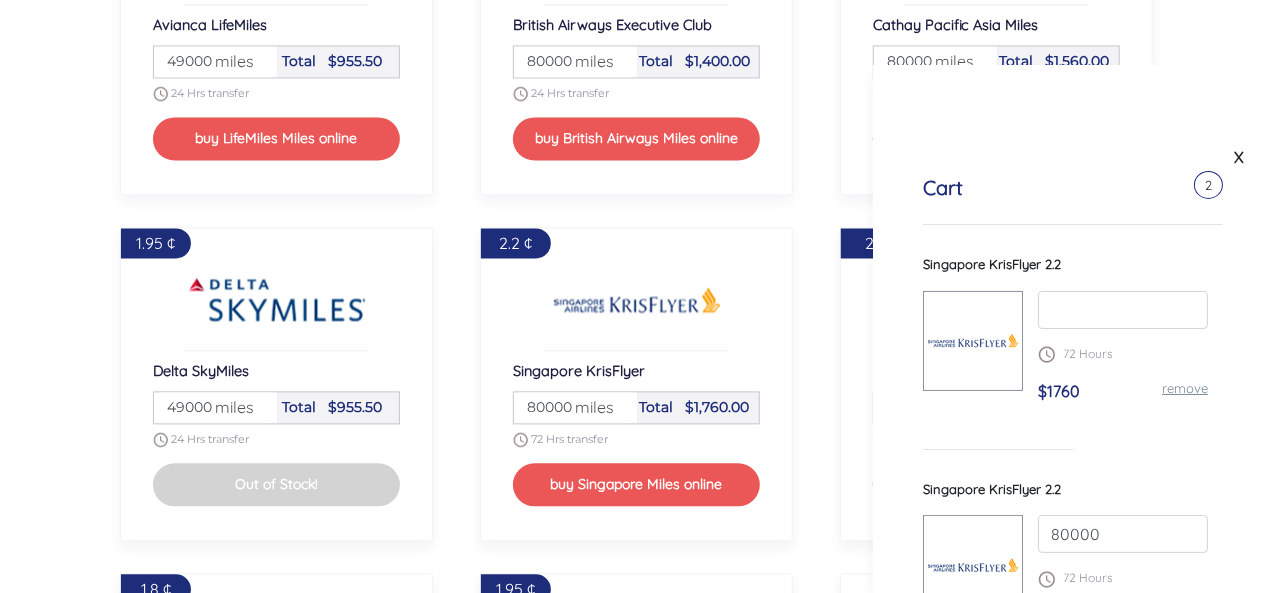 click on "Cart
2
Singapore KrisFlyer 2.2 72 Hours $1760 remove Singapore KrisFlyer 2.2 80000 72 Hours $1760 remove
Subtotal
$3520
Tax
free
TOTAL
$3520
CHECKOUT" at bounding box center [1073, 526] 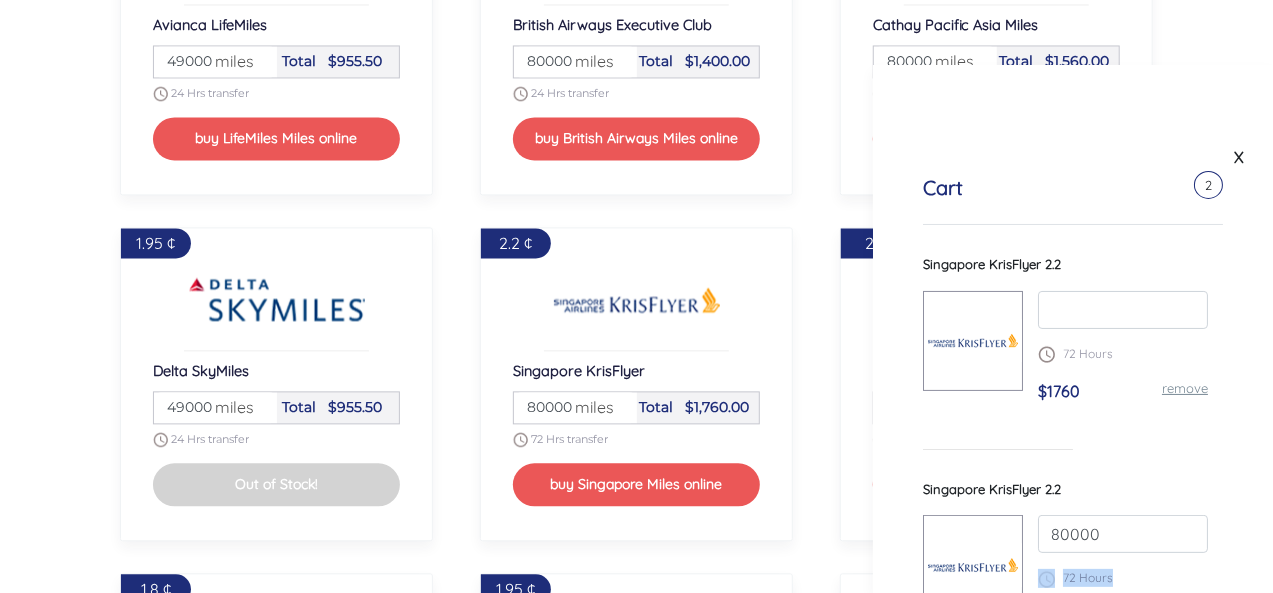 click on "Cart
2
Singapore KrisFlyer 2.2 72 Hours $1760 remove Singapore KrisFlyer 2.2 80000 72 Hours $1760 remove
Subtotal
$3520
Tax
free
TOTAL
$3520
CHECKOUT" at bounding box center (1073, 526) 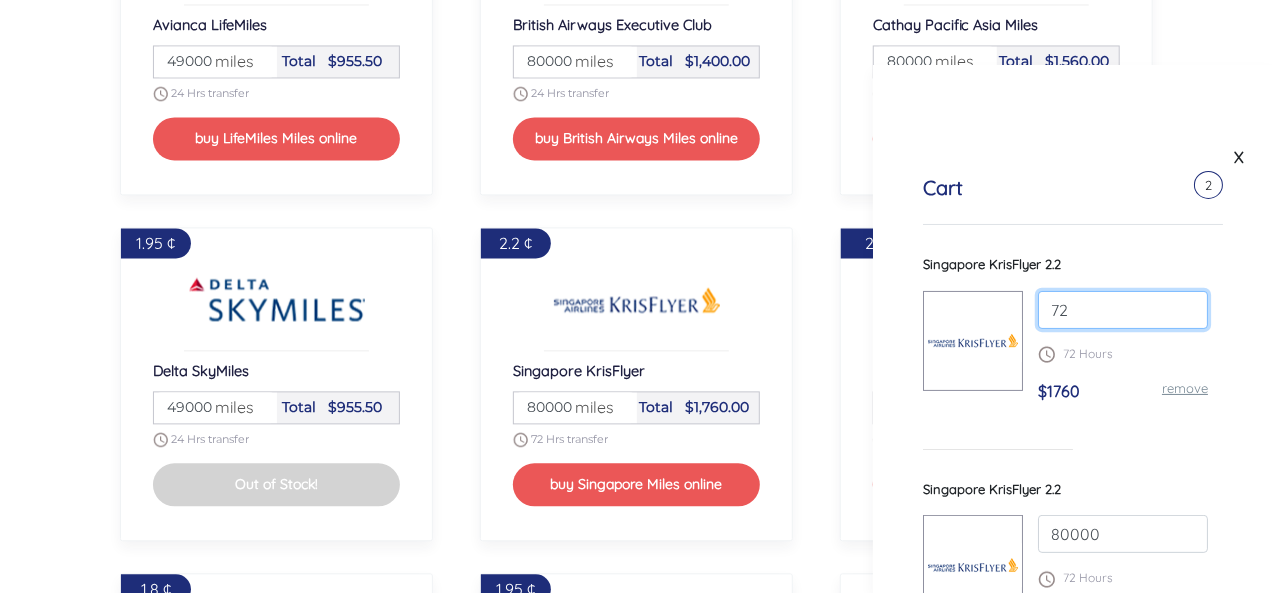 click on "72" at bounding box center (1123, 310) 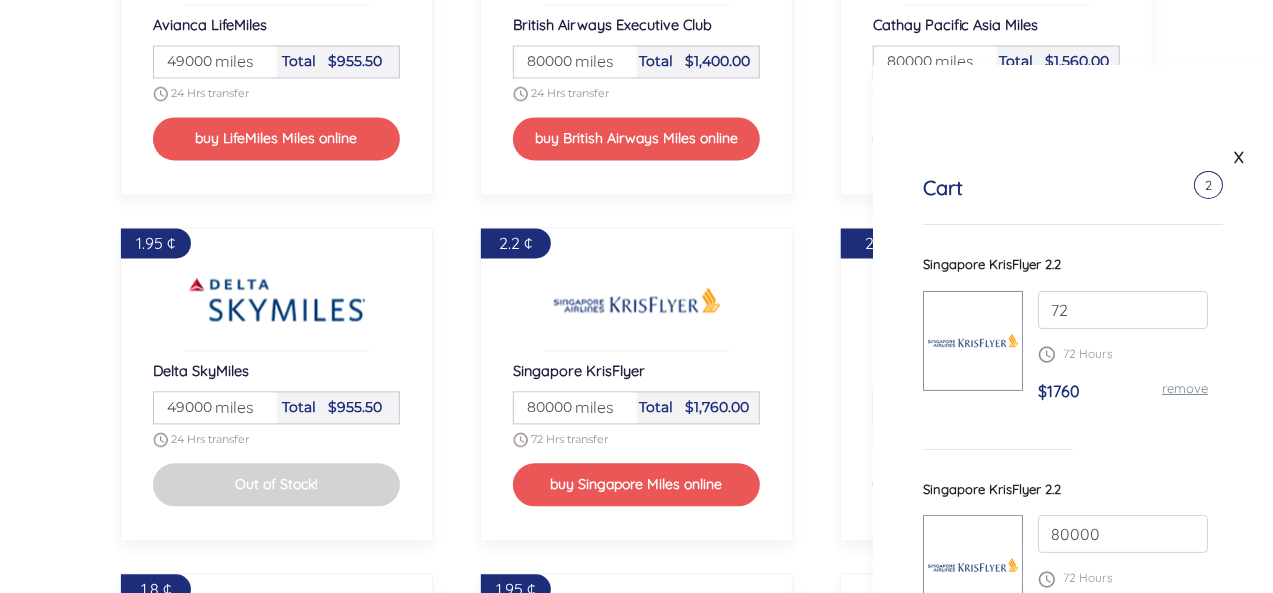 click on "$1760" at bounding box center [1059, 391] 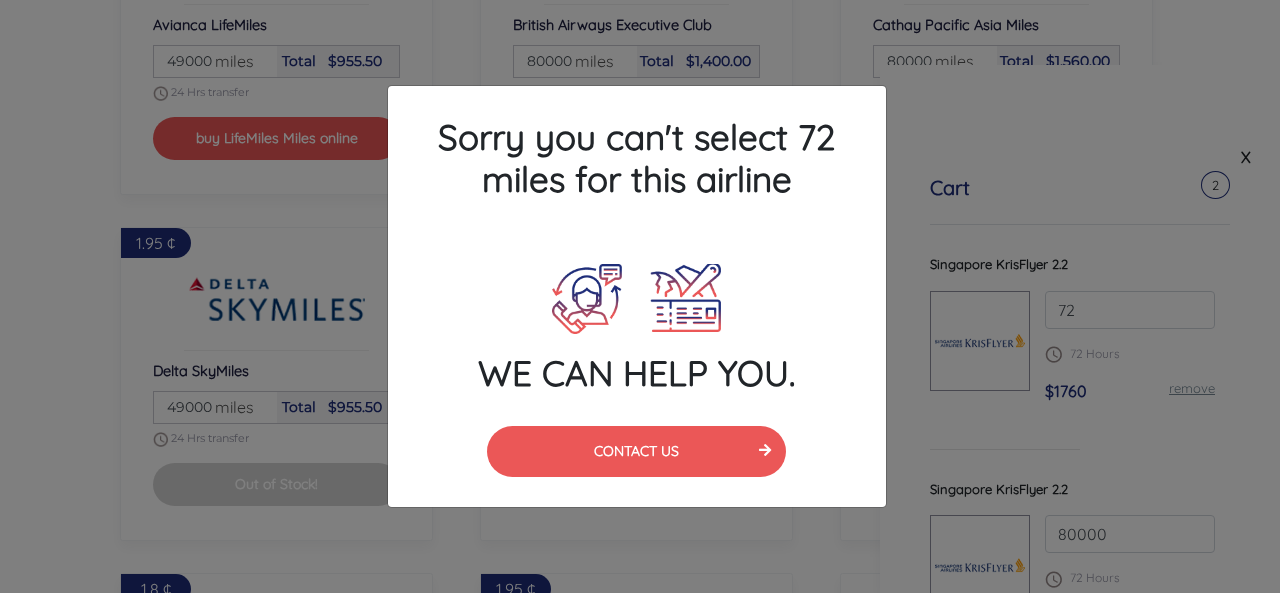 click on "Sorry you can't select  72 miles for this airline
WE CAN HELP YOU.
CONTACT US" at bounding box center [640, 296] 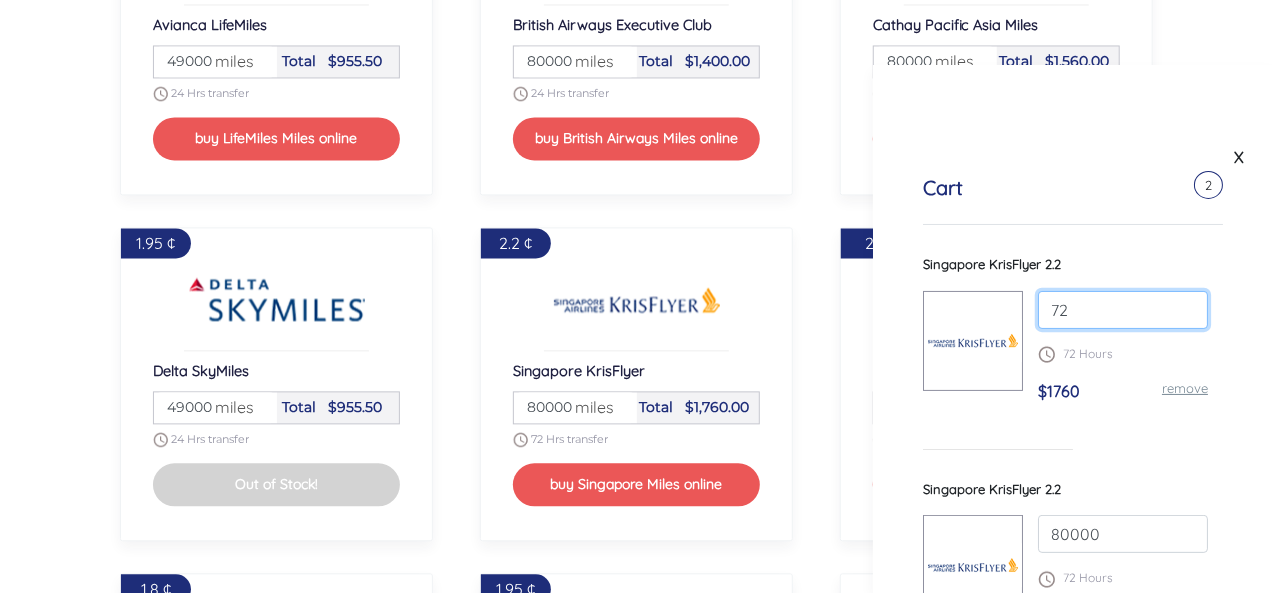 click on "72" at bounding box center [1123, 310] 